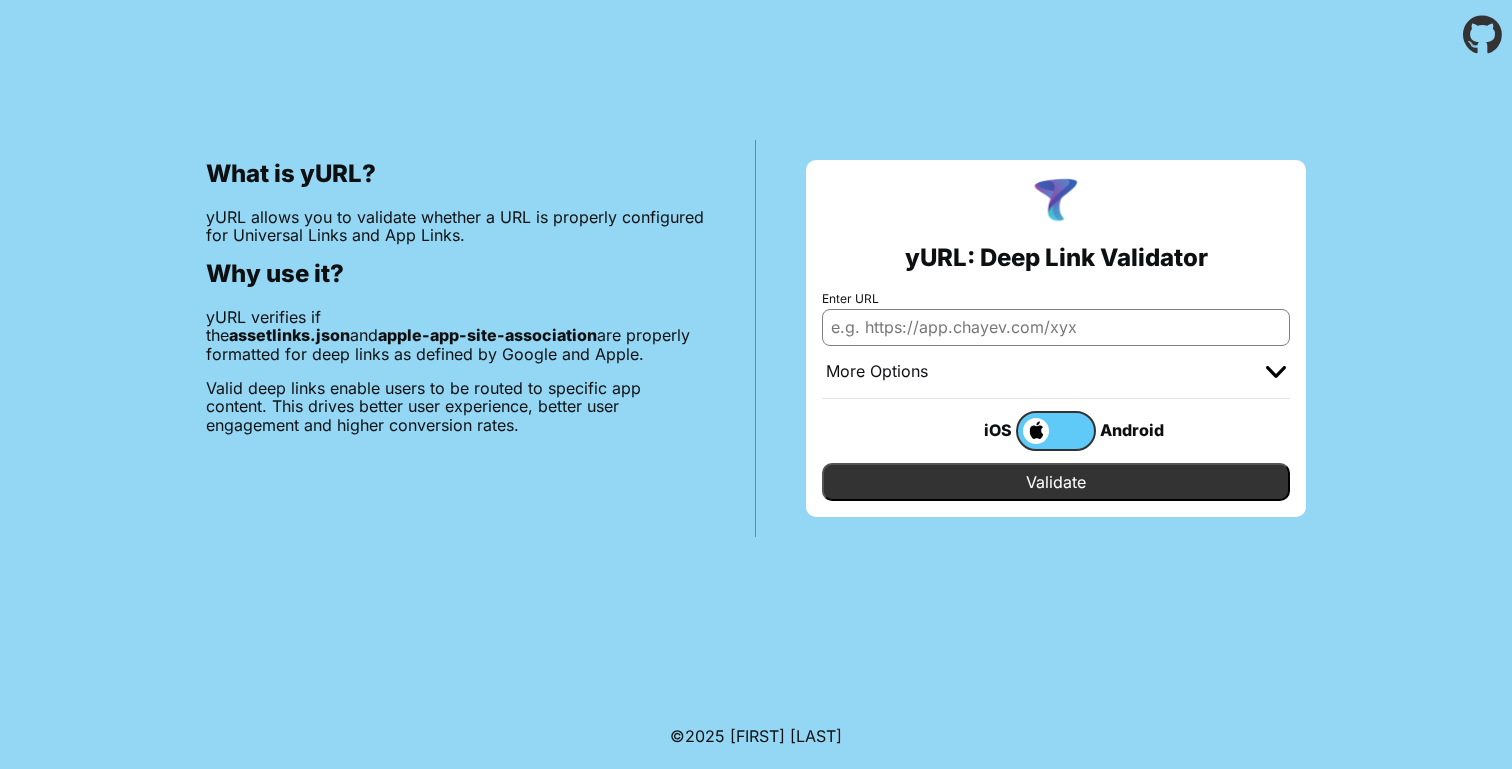 scroll, scrollTop: 0, scrollLeft: 0, axis: both 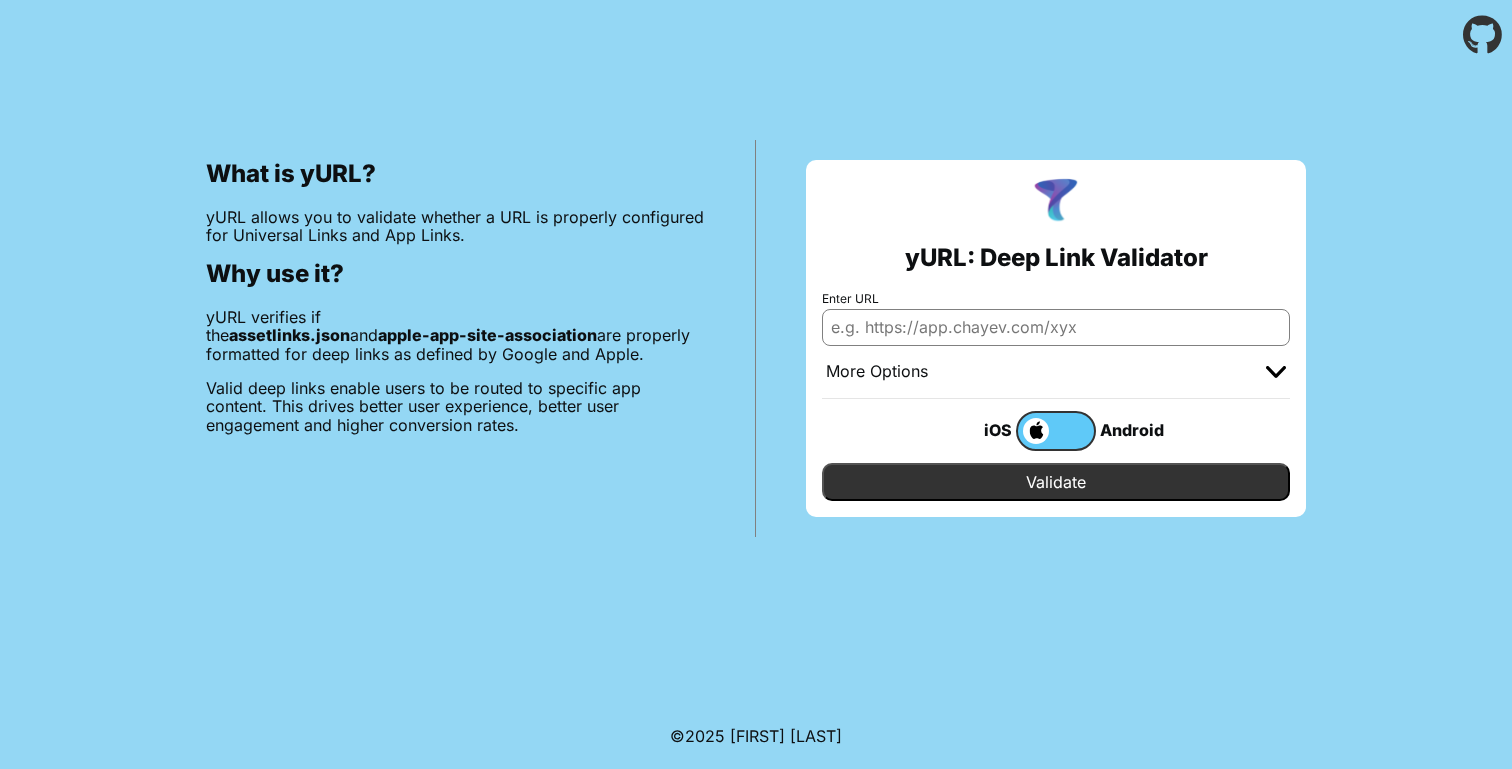 click on "Enter URL" at bounding box center [1056, 327] 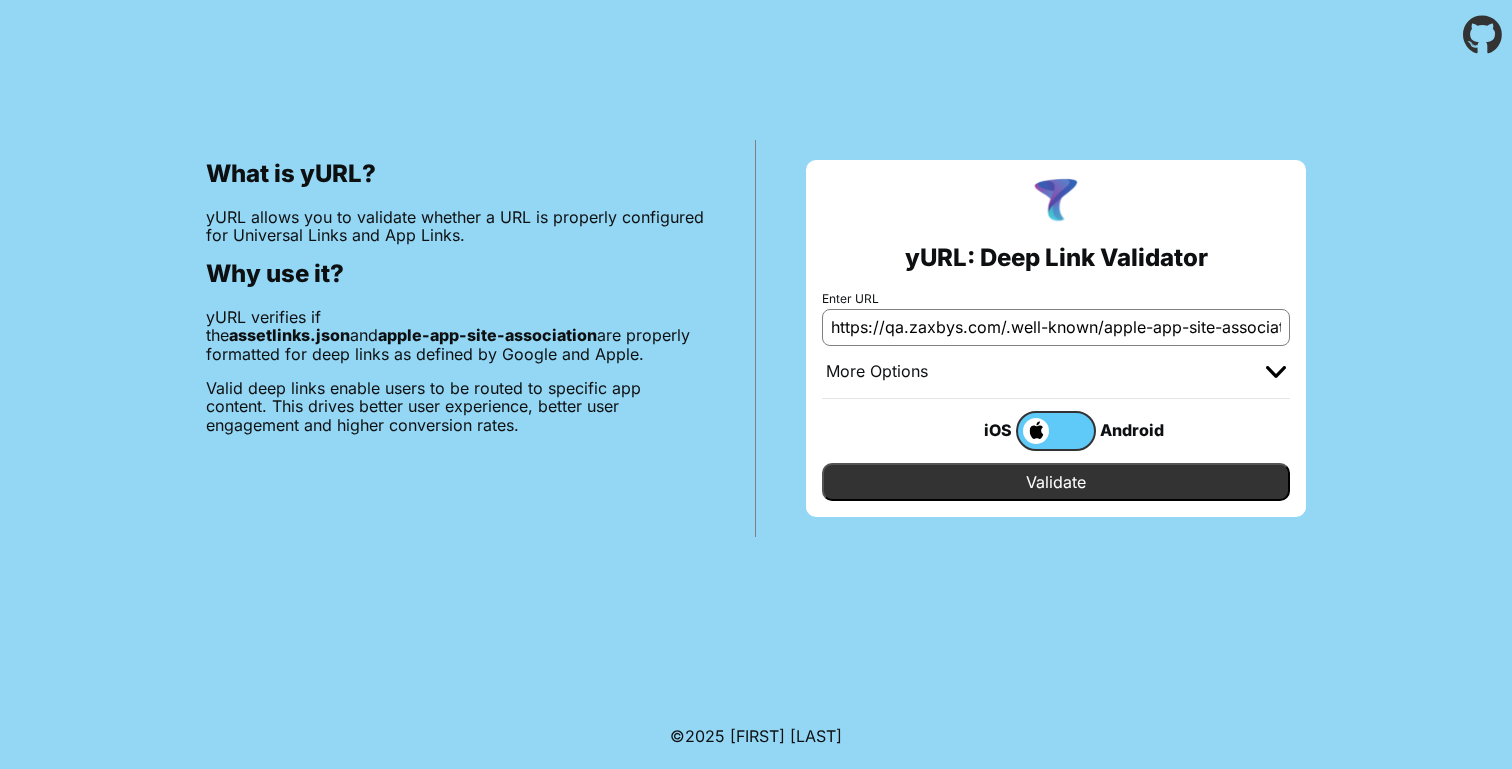 scroll, scrollTop: 0, scrollLeft: 26, axis: horizontal 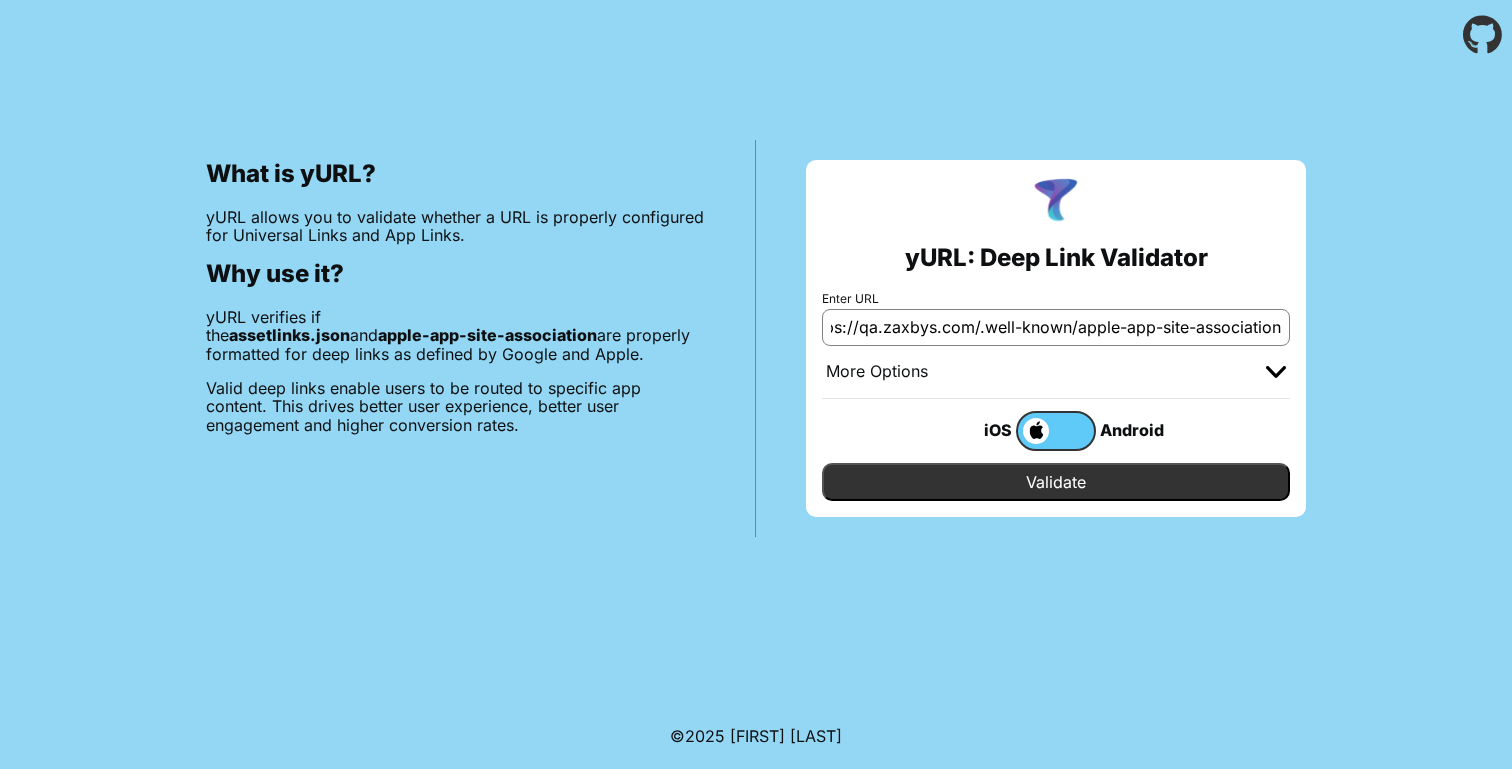type on "https://qa.zaxbys.com/.well-known/apple-app-site-association" 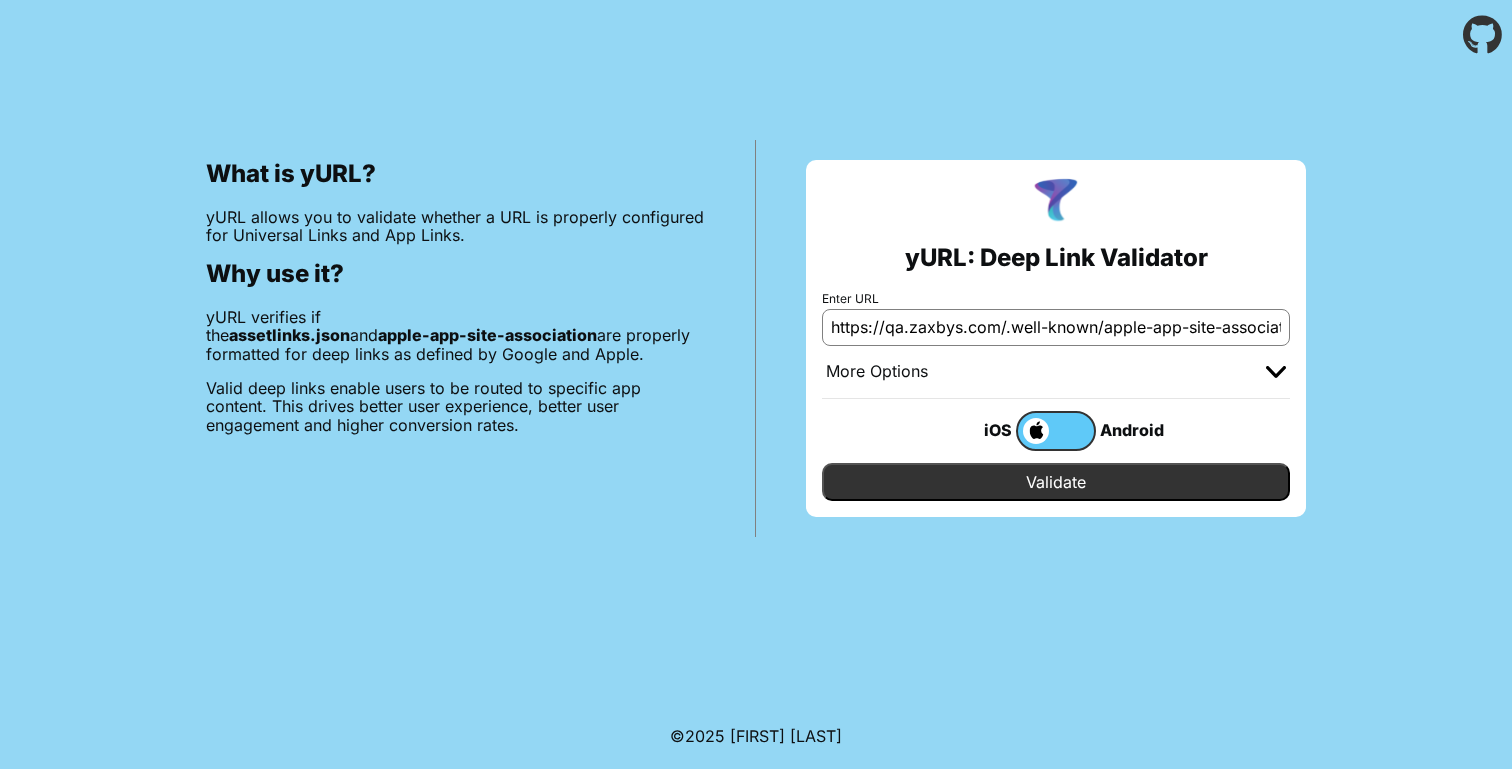 click at bounding box center (1056, 431) 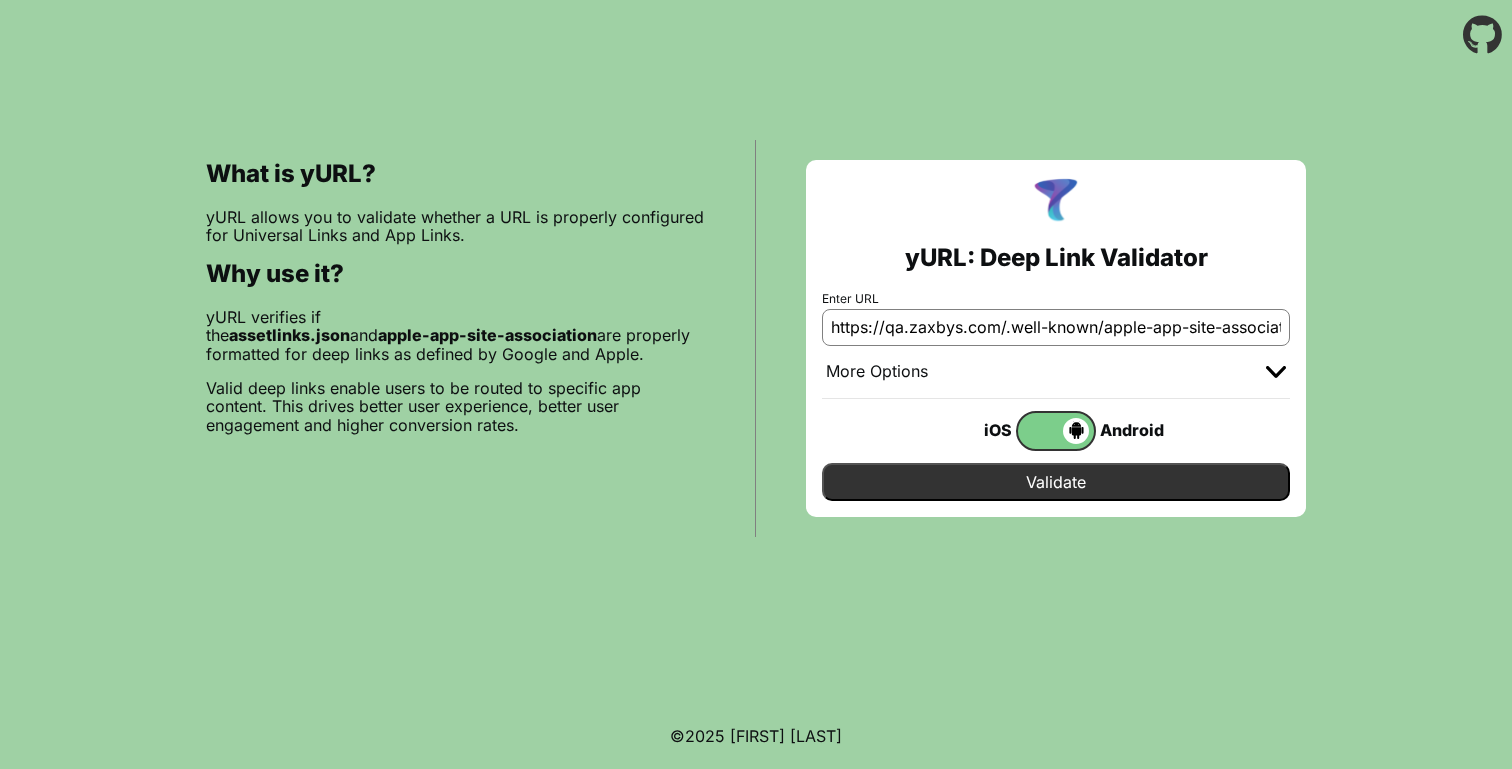 click at bounding box center [1053, 431] 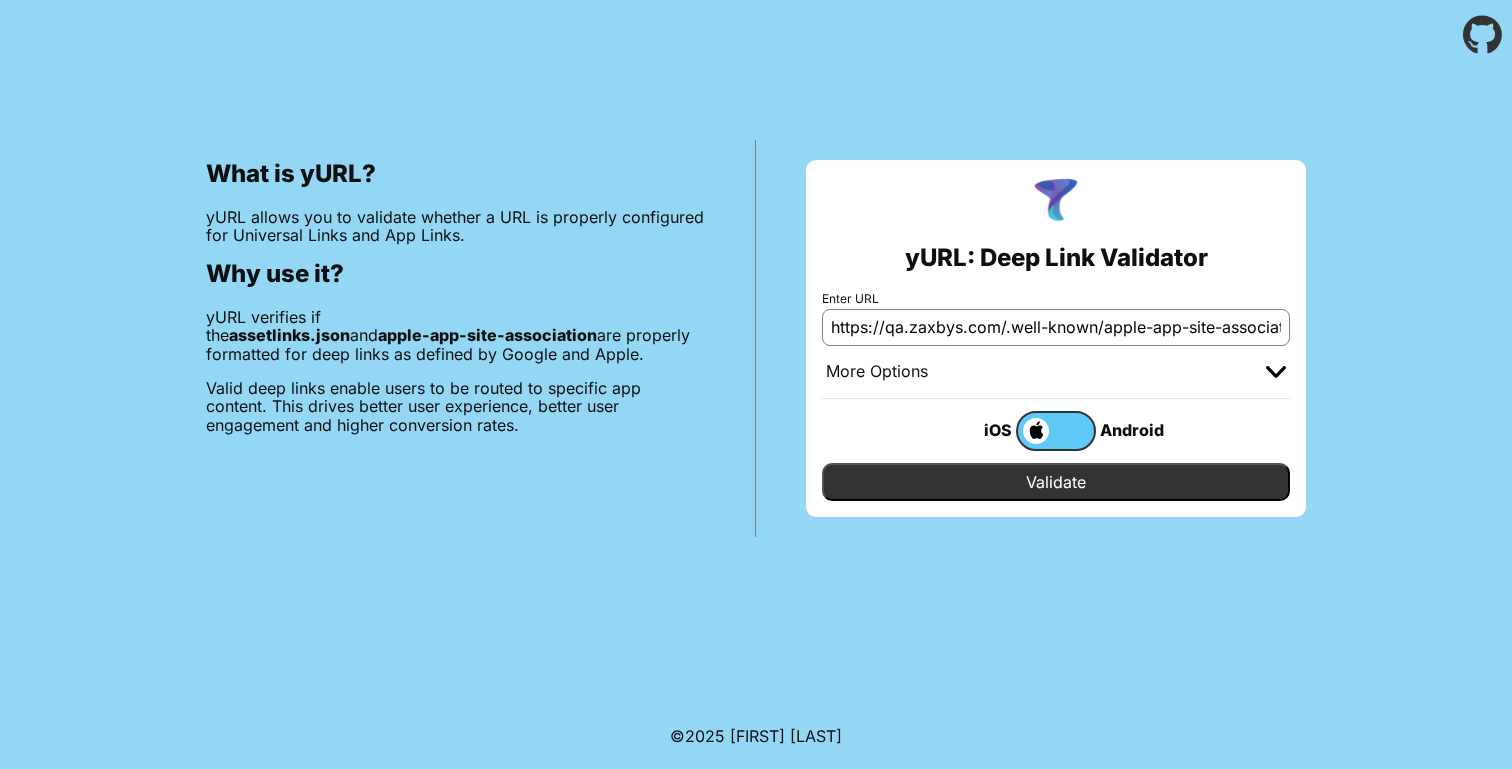 click on "Validate" at bounding box center (1056, 482) 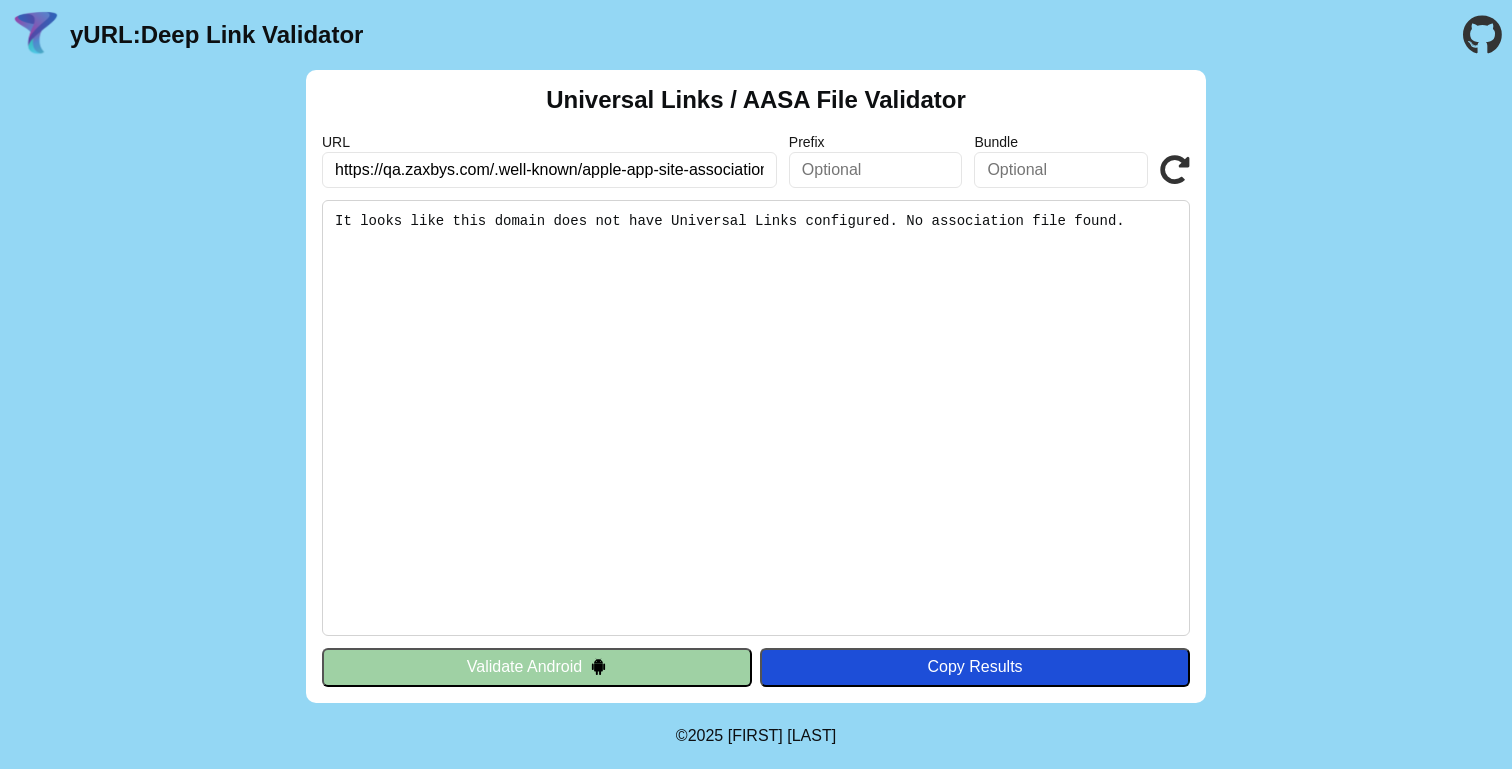 scroll, scrollTop: 0, scrollLeft: 0, axis: both 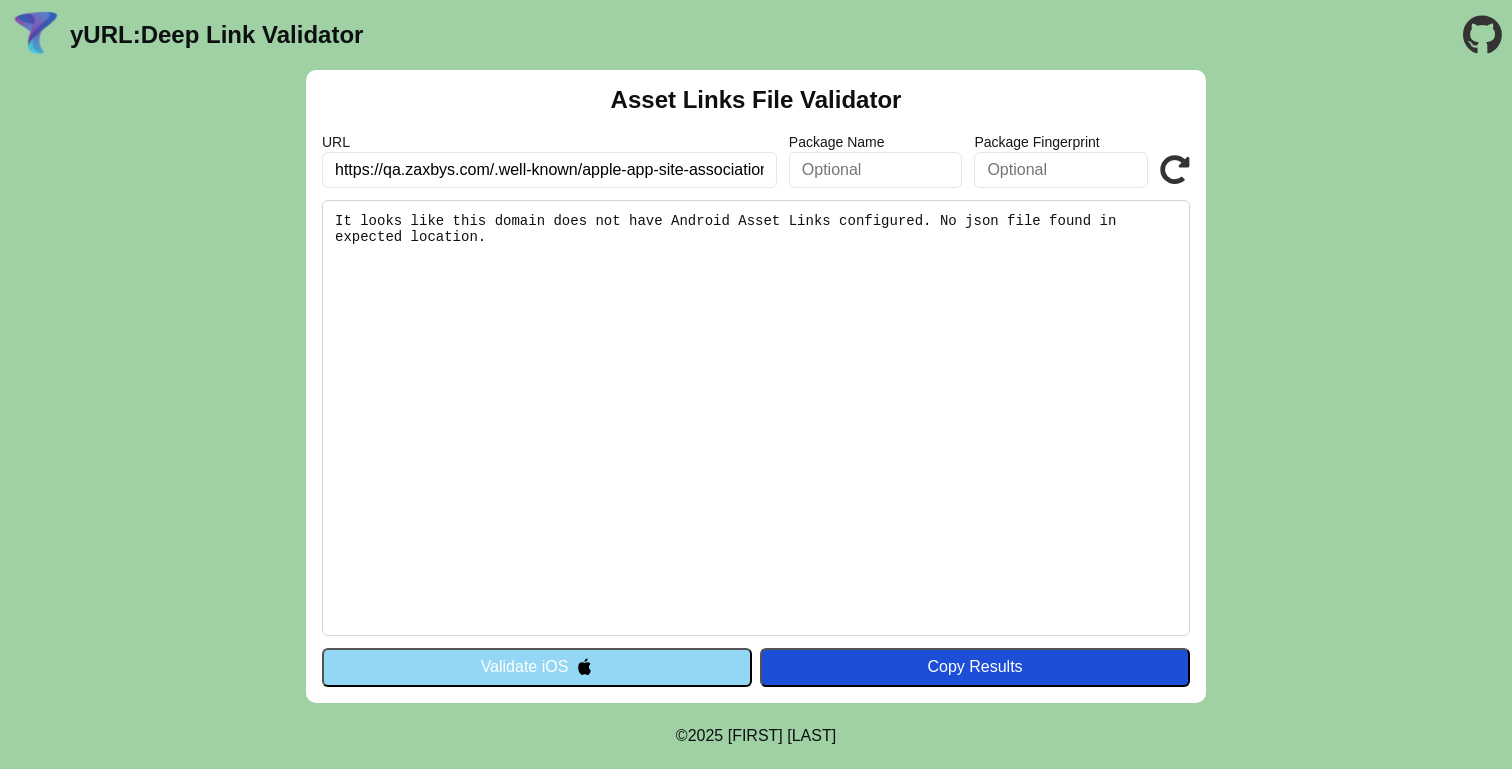 click at bounding box center (584, 666) 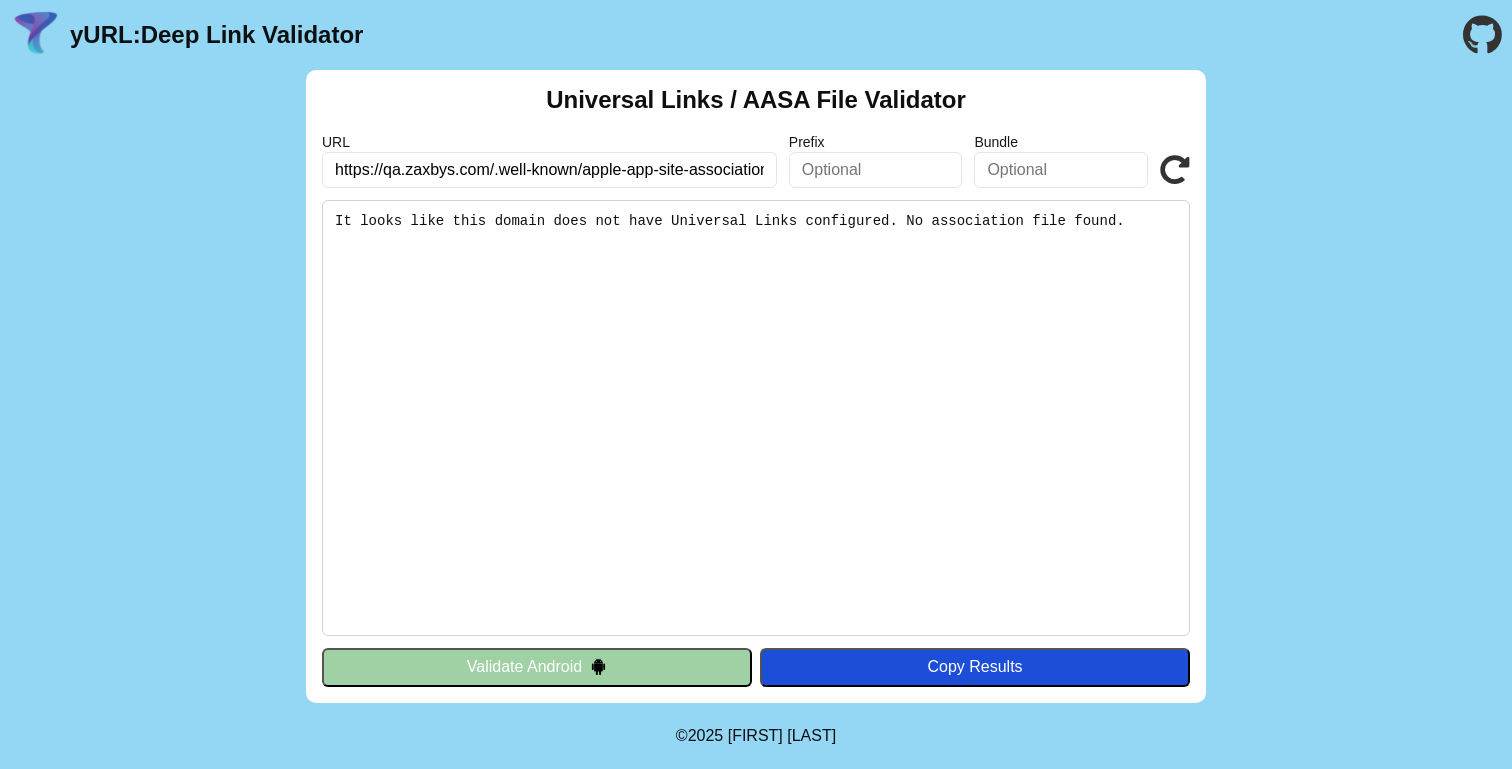scroll, scrollTop: 0, scrollLeft: 0, axis: both 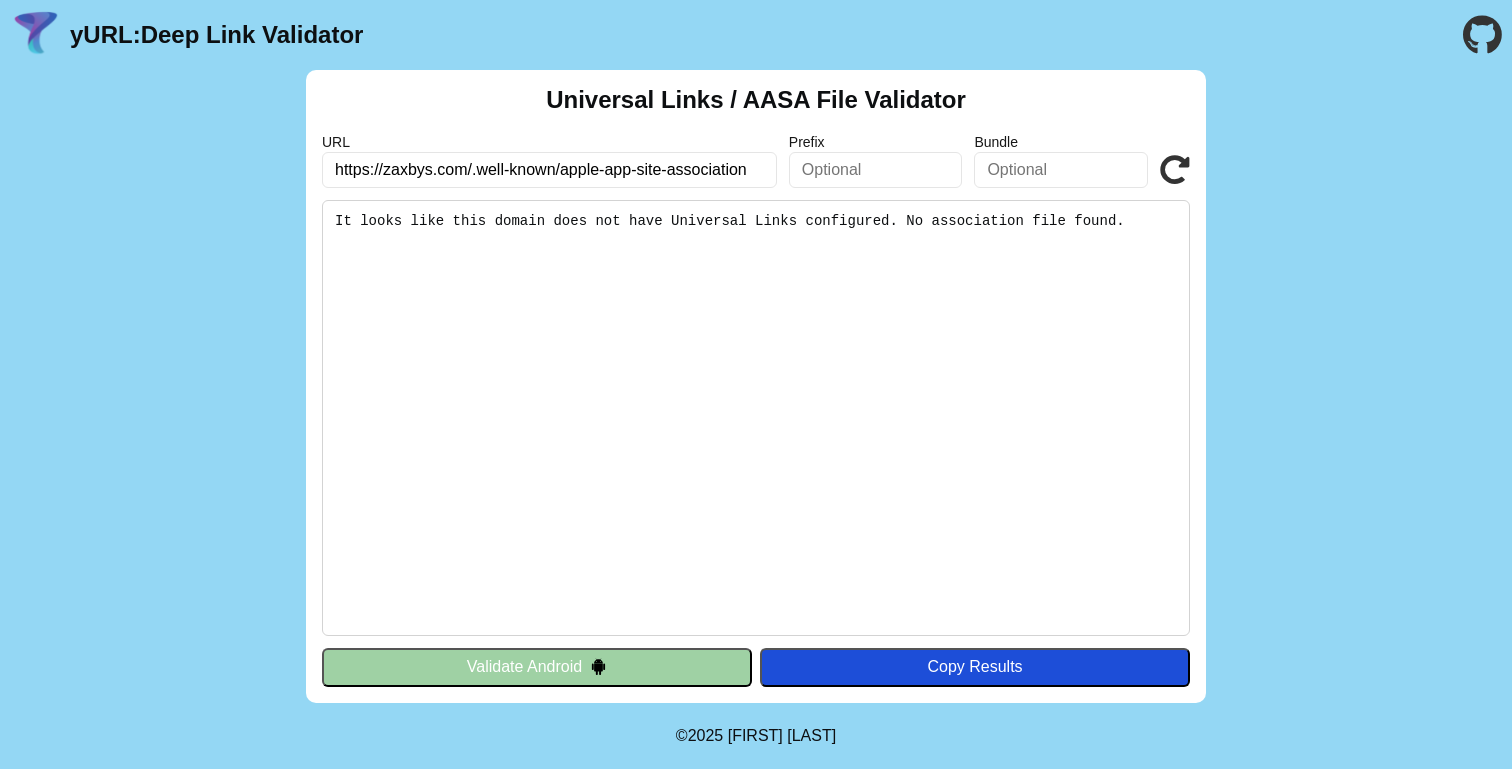 type on "https://zaxbys.com/.well-known/apple-app-site-association" 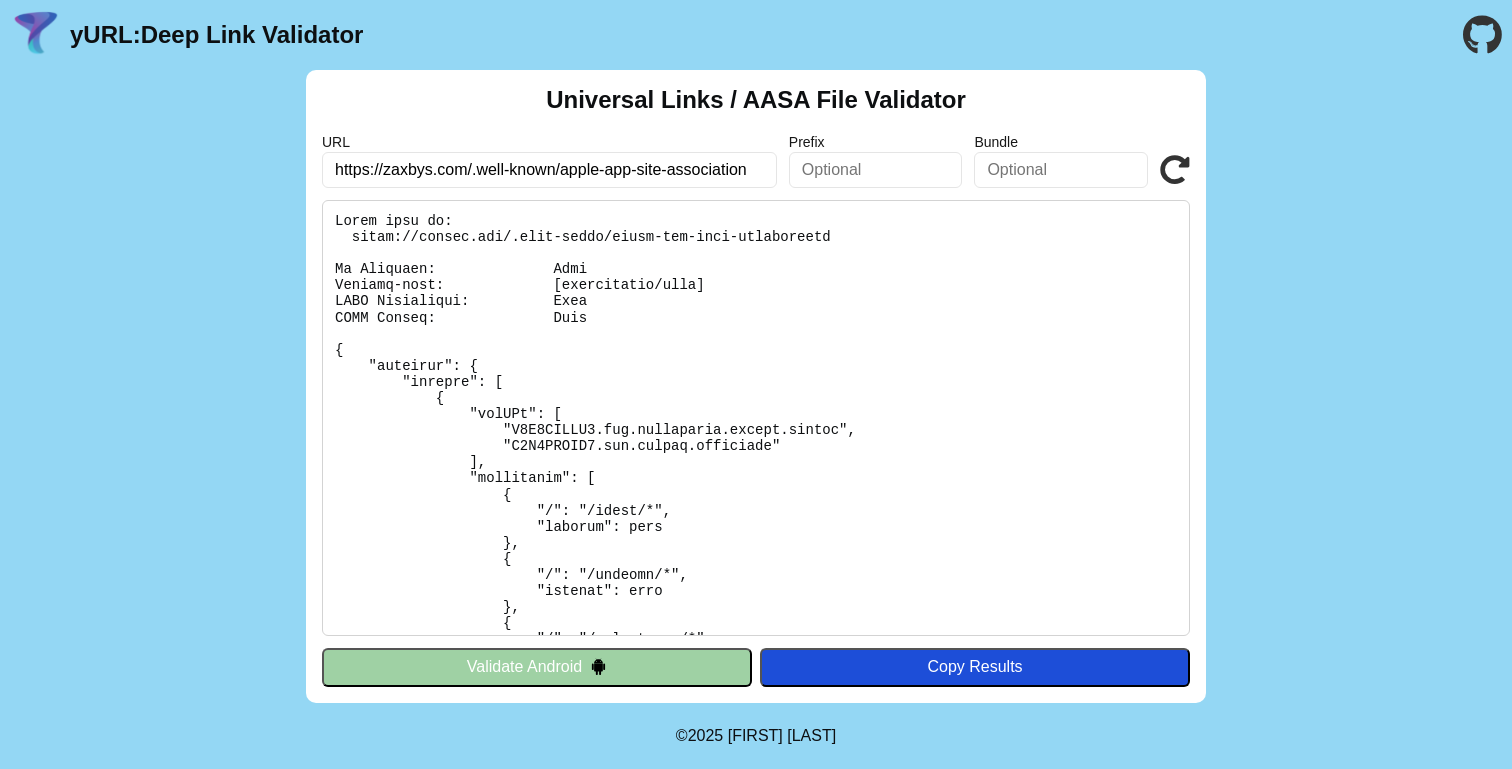 scroll, scrollTop: 0, scrollLeft: 0, axis: both 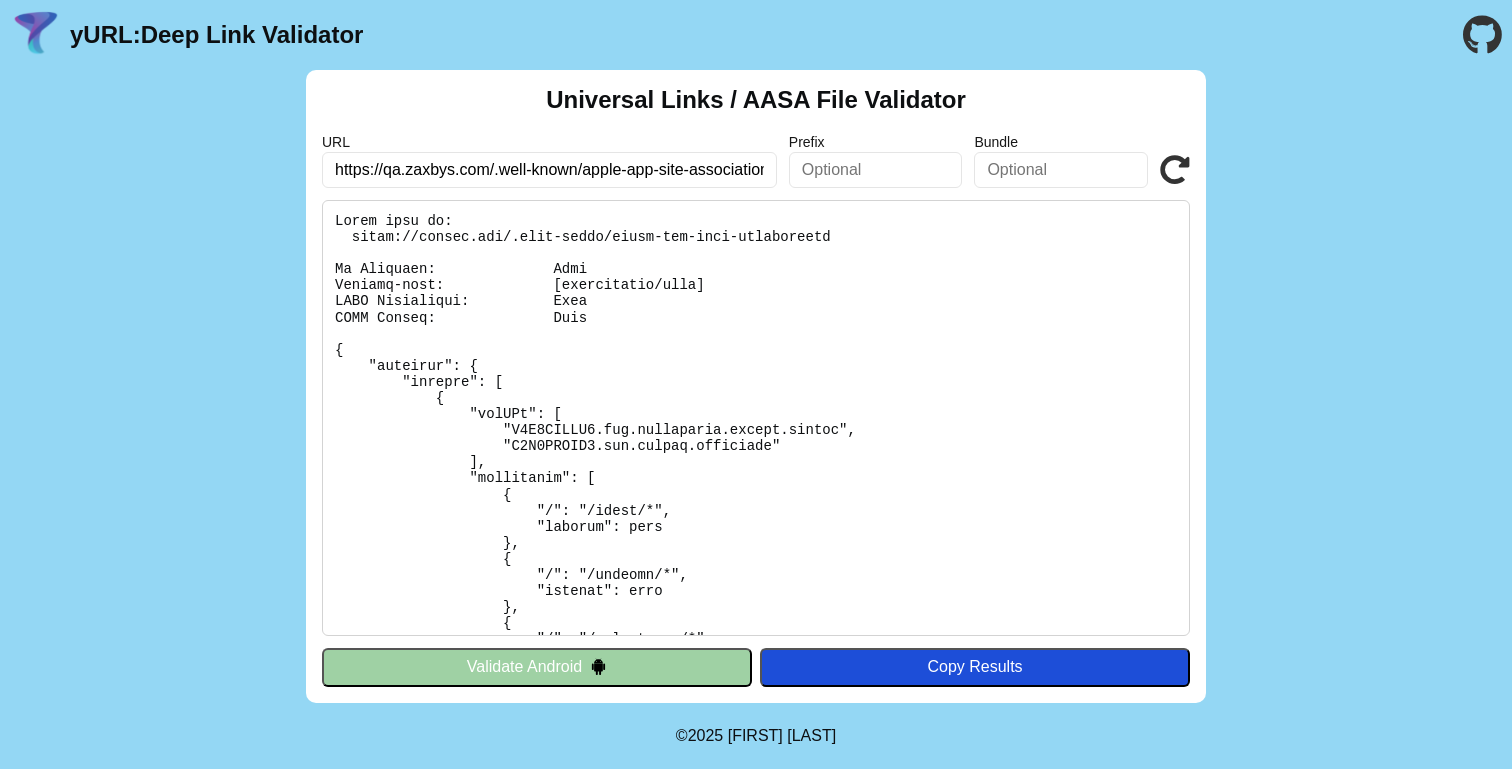 type on "https://qa.zaxbys.com/.well-known/apple-app-site-association" 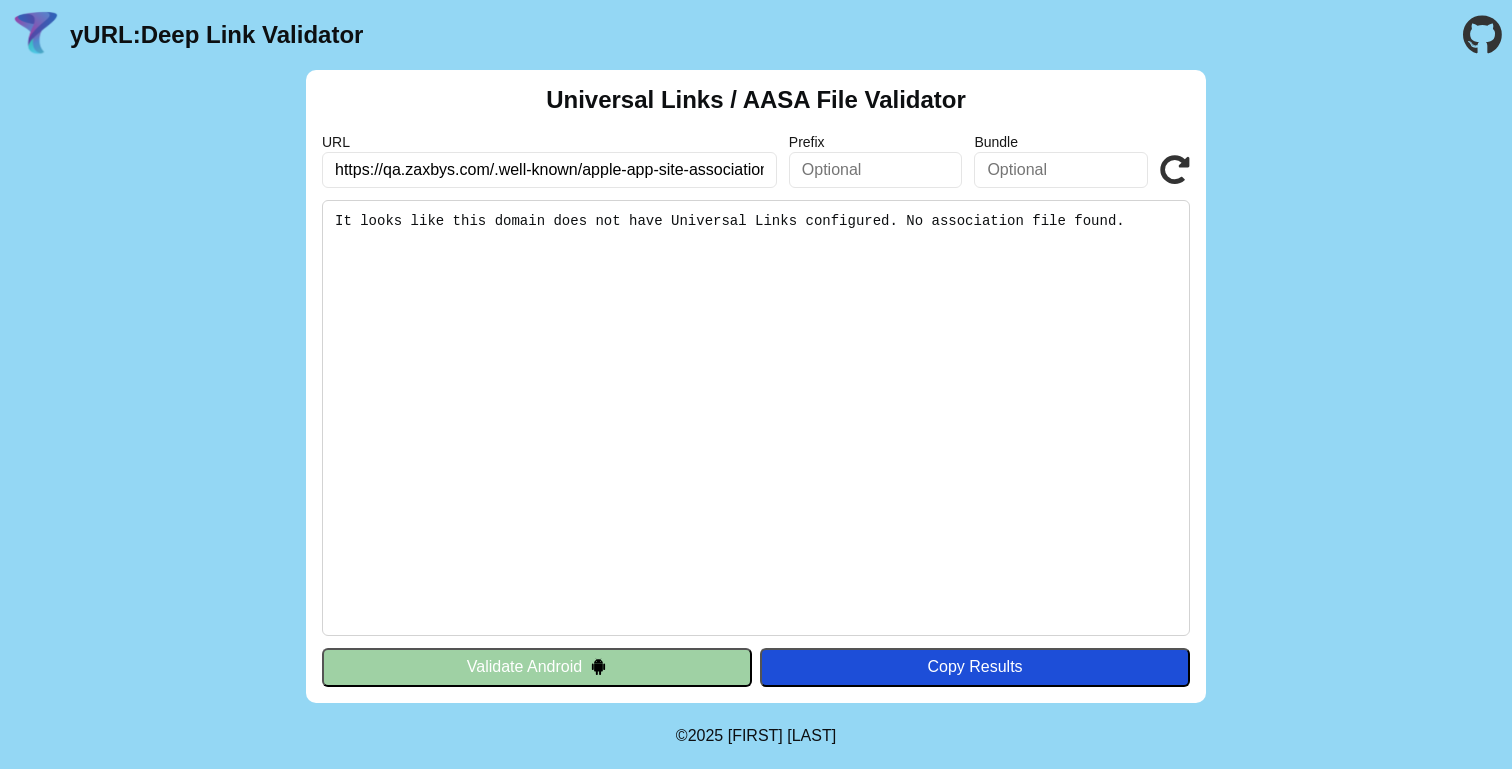 scroll, scrollTop: 0, scrollLeft: 0, axis: both 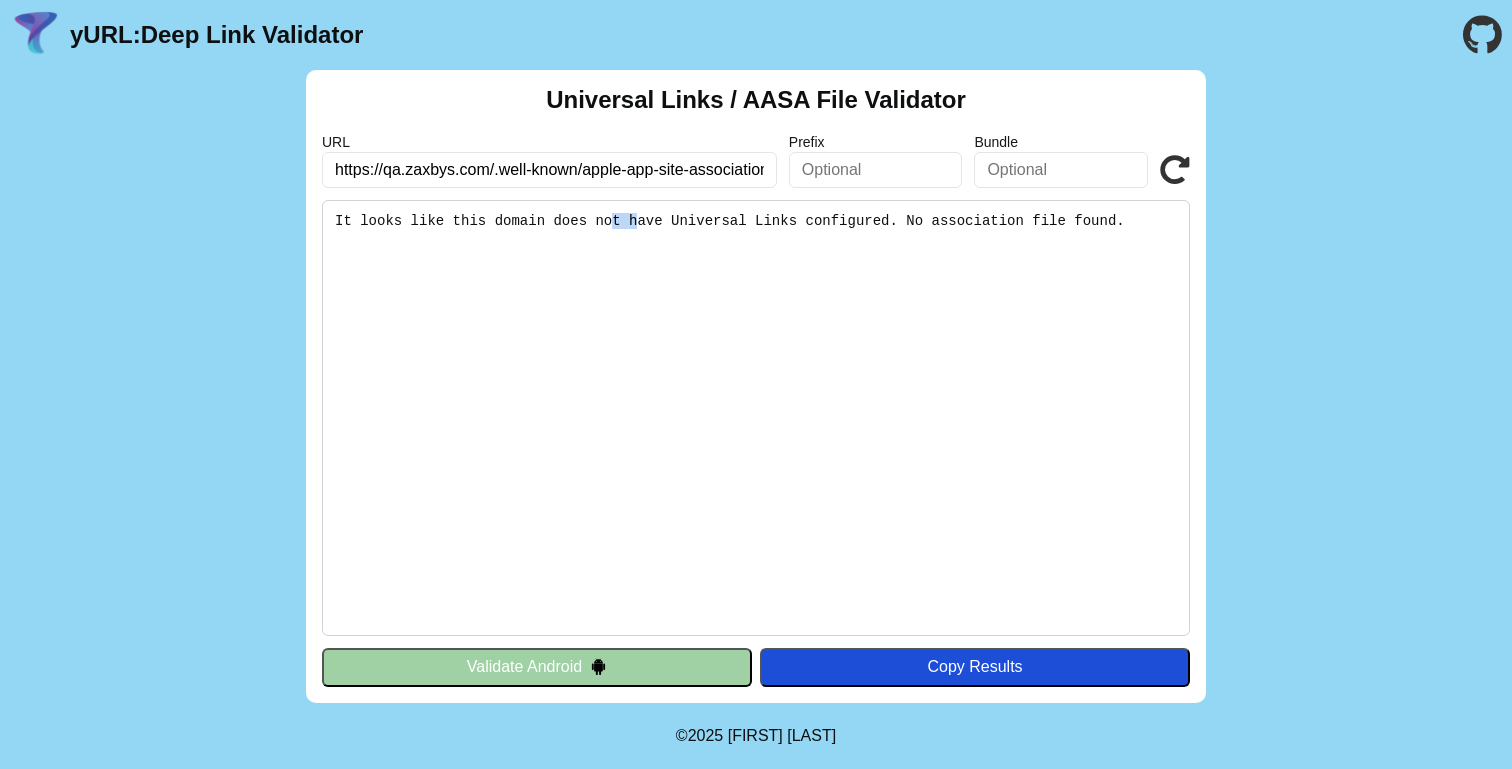 click on "It looks like this domain does not have Universal Links configured. No association file found." at bounding box center [756, 418] 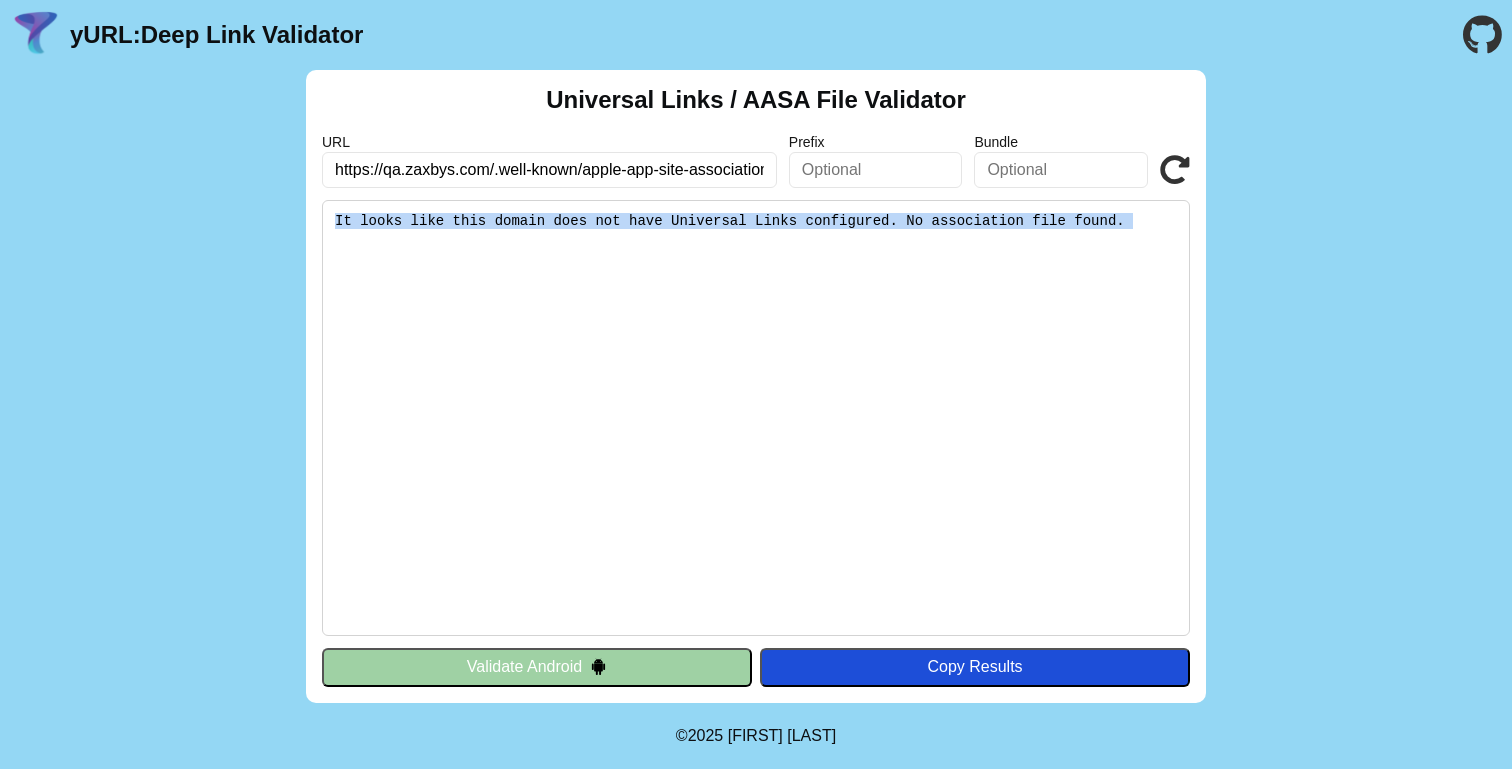 click on "It looks like this domain does not have Universal Links configured. No association file found." at bounding box center [756, 418] 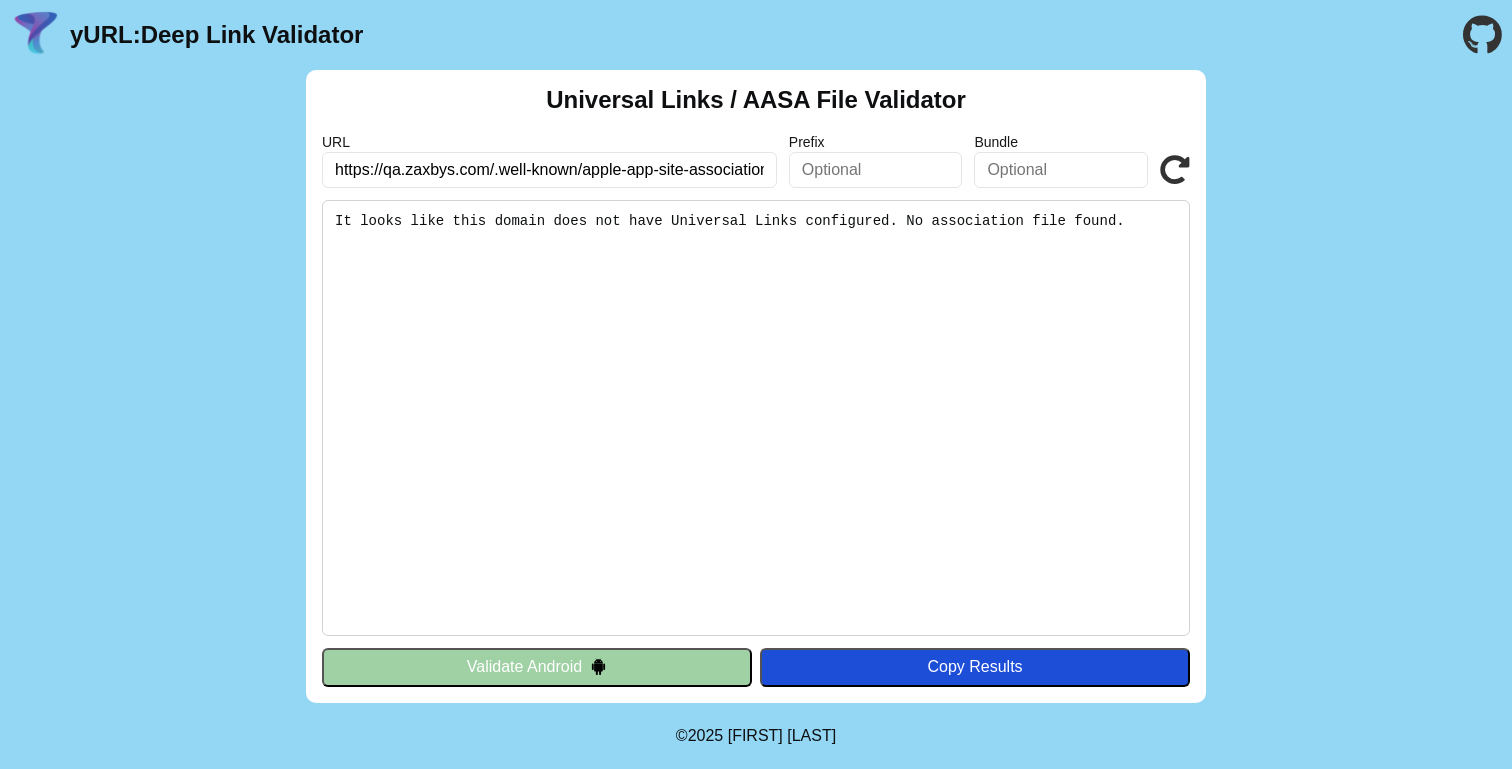 click on "It looks like this domain does not have Universal Links configured. No association file found." at bounding box center (756, 418) 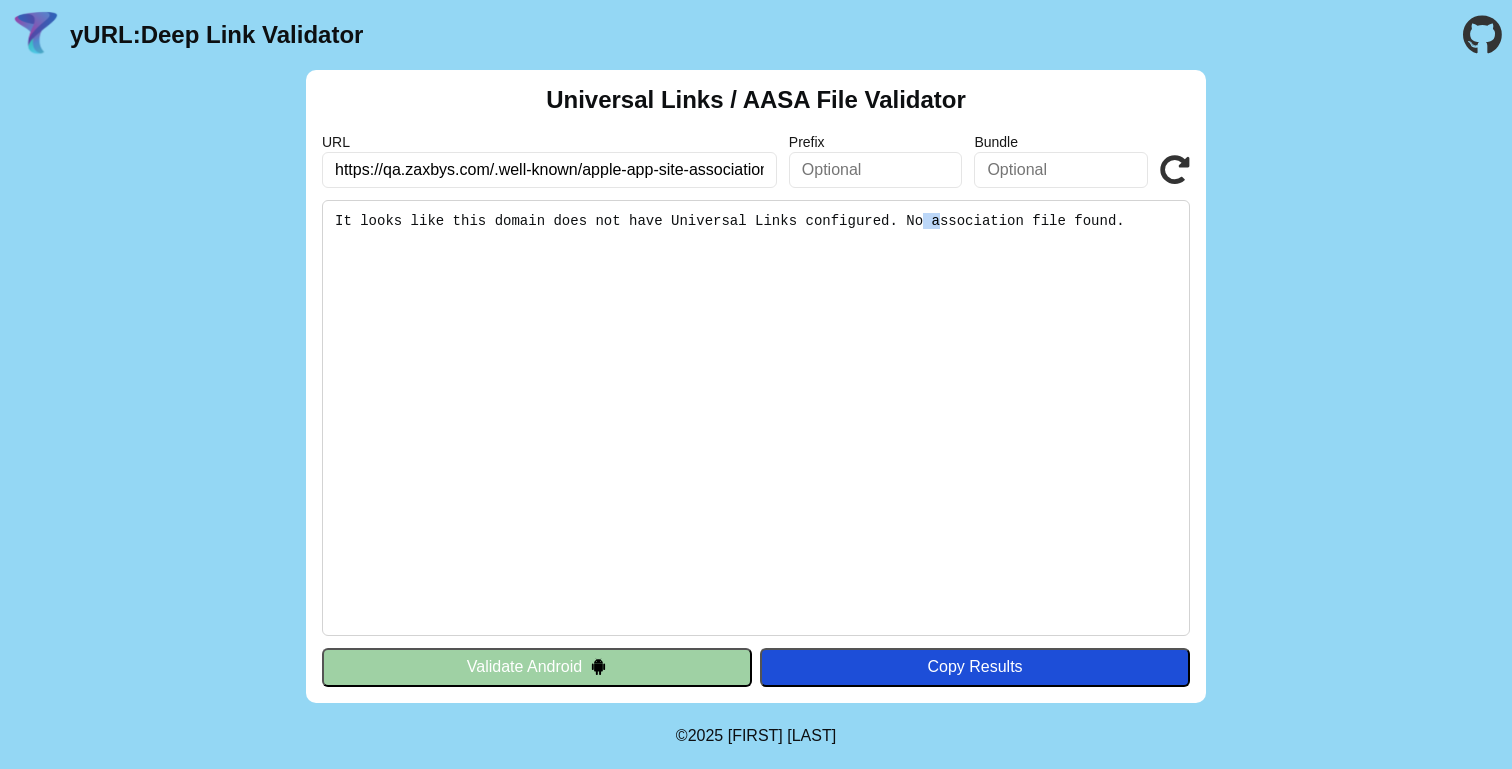 click on "It looks like this domain does not have Universal Links configured. No association file found." at bounding box center (756, 418) 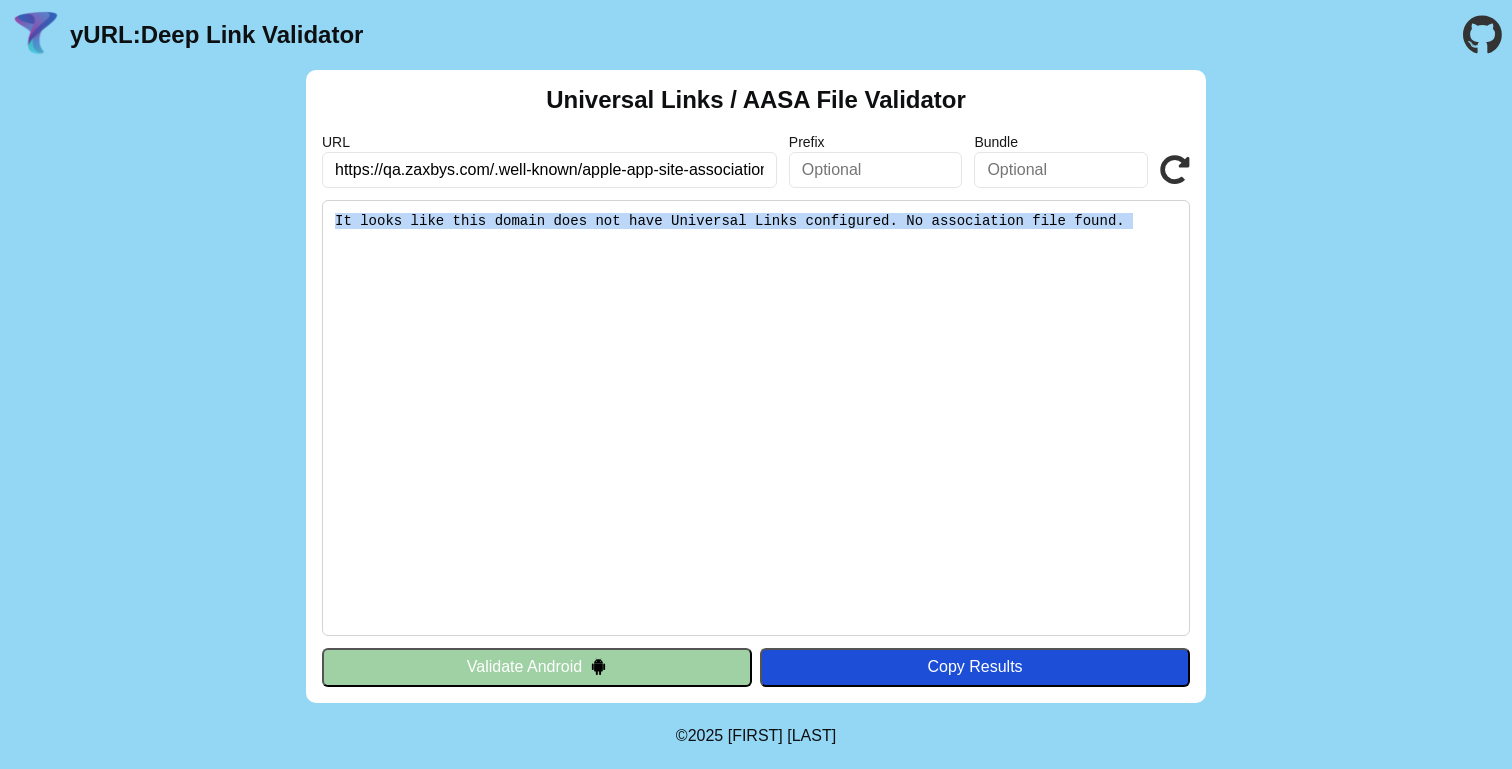 click on "It looks like this domain does not have Universal Links configured. No association file found." at bounding box center (756, 418) 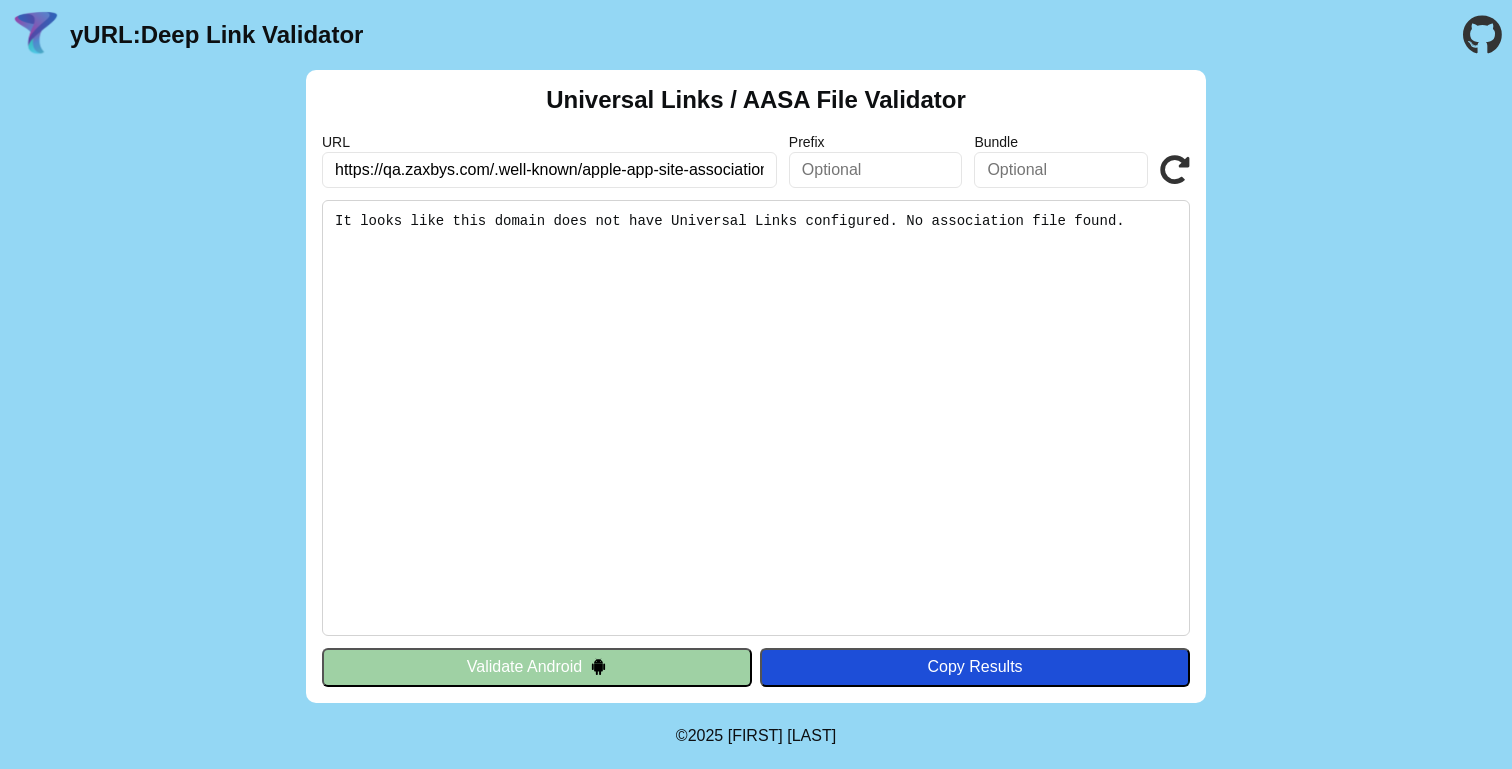 click on "It looks like this domain does not have Universal Links configured. No association file found." at bounding box center [756, 418] 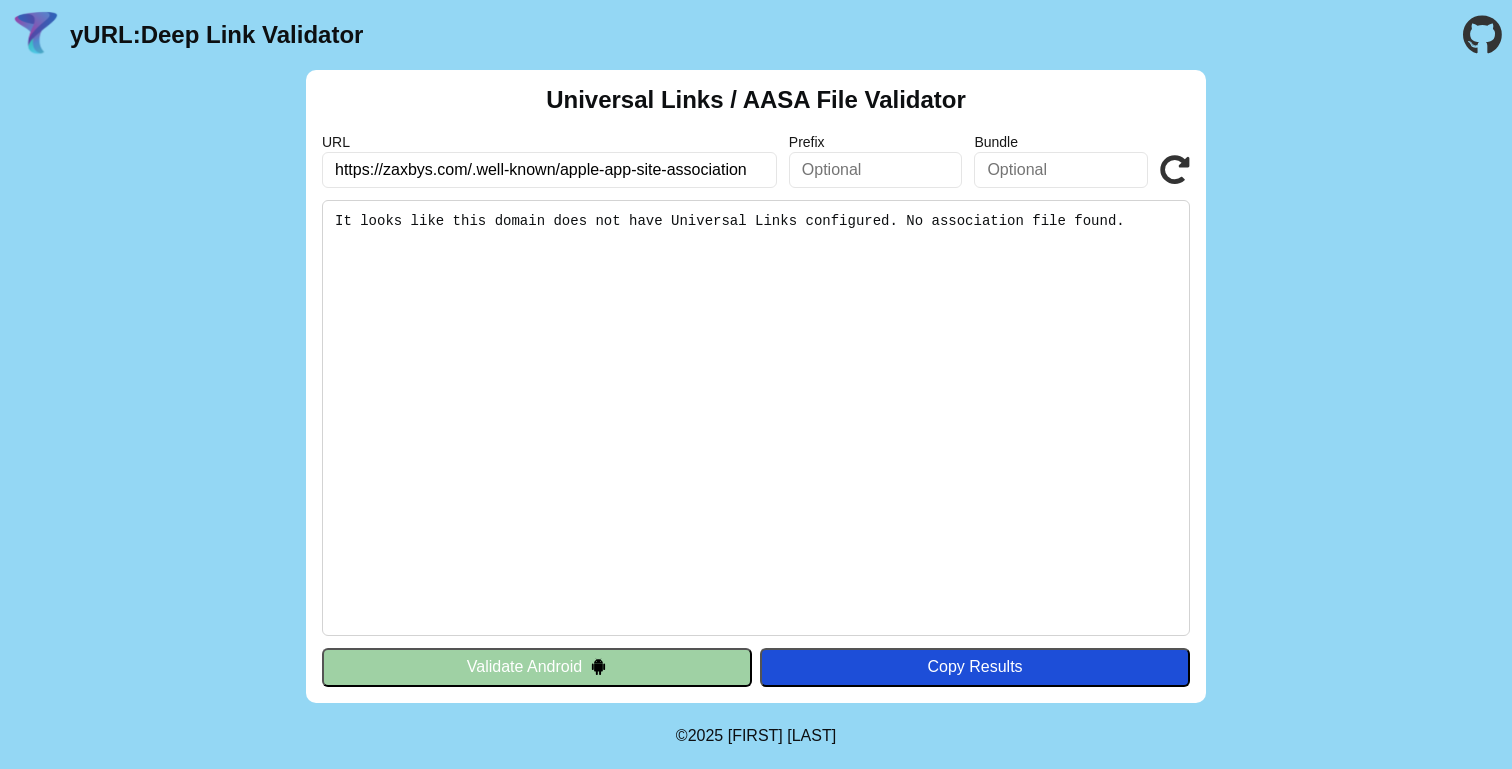 type on "https://zaxbys.com/.well-known/apple-app-site-association" 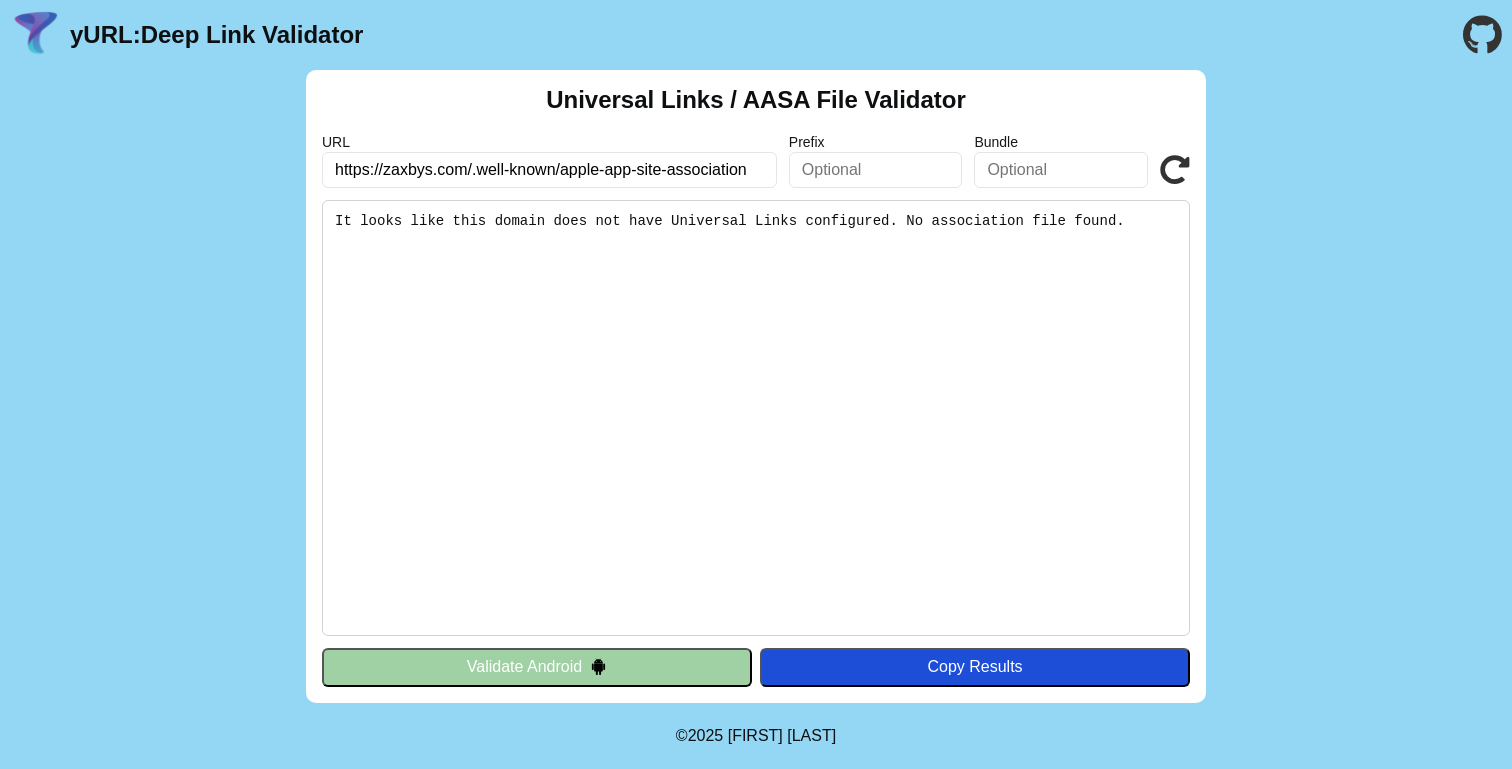 click at bounding box center [1175, 170] 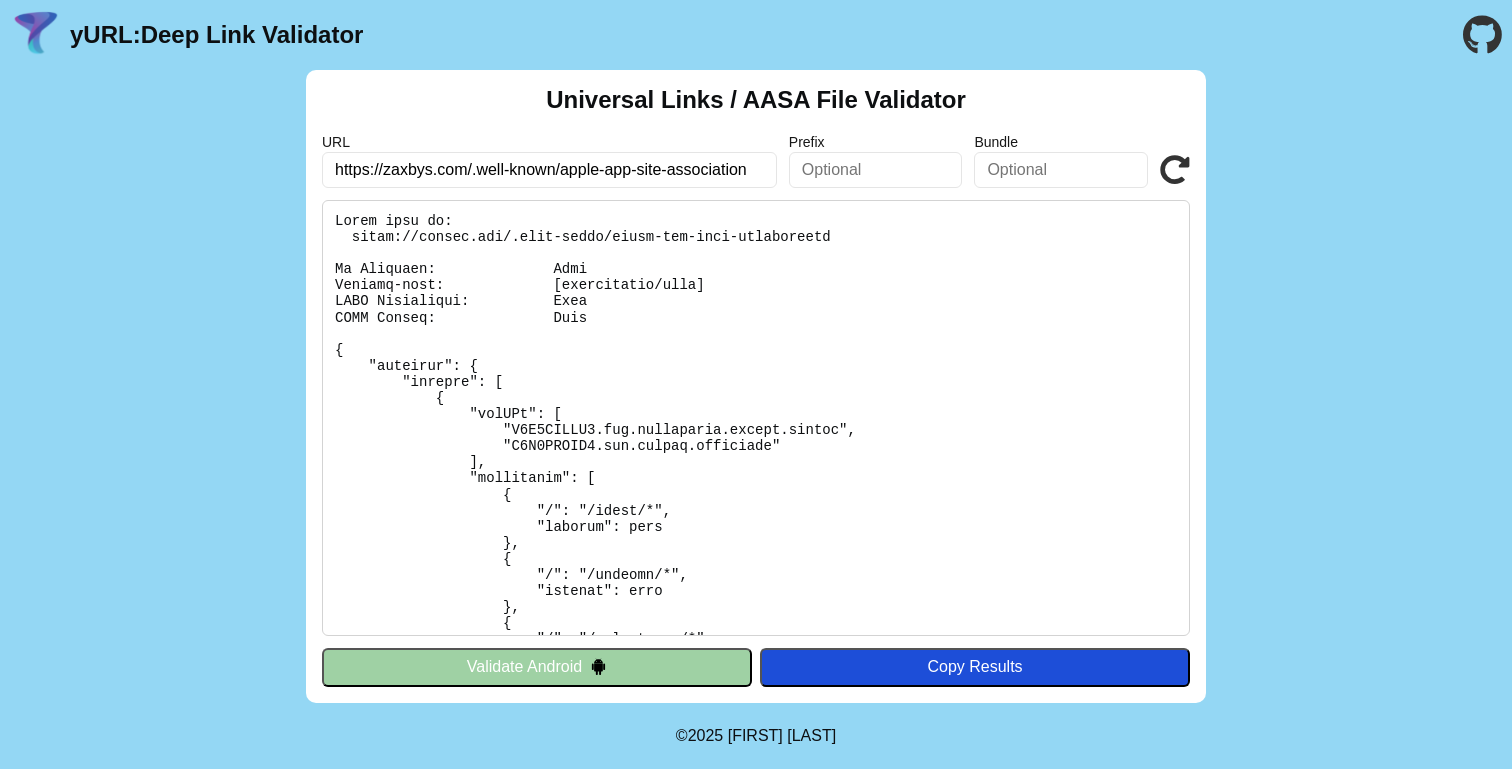 scroll, scrollTop: 0, scrollLeft: 0, axis: both 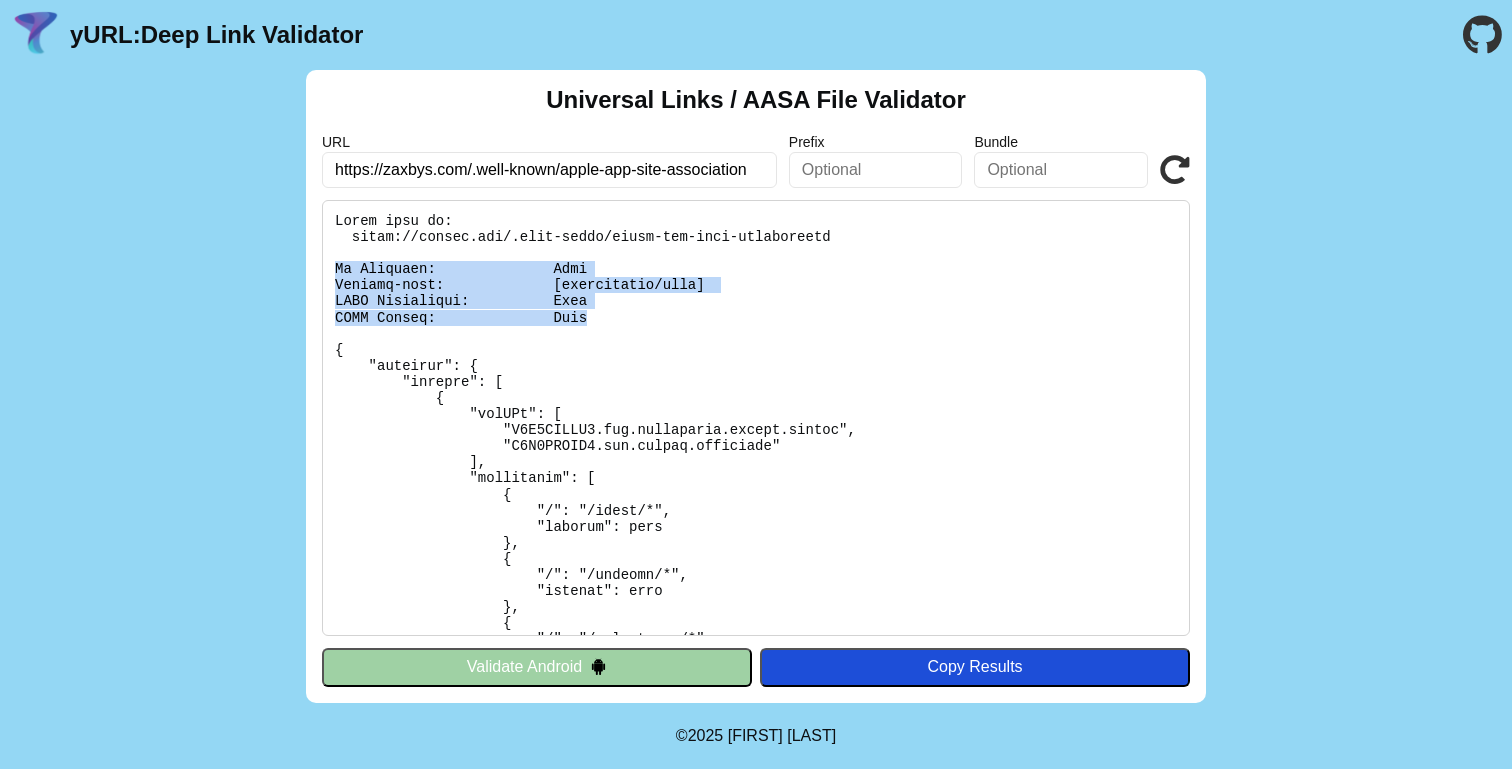 drag, startPoint x: 331, startPoint y: 265, endPoint x: 623, endPoint y: 318, distance: 296.77097 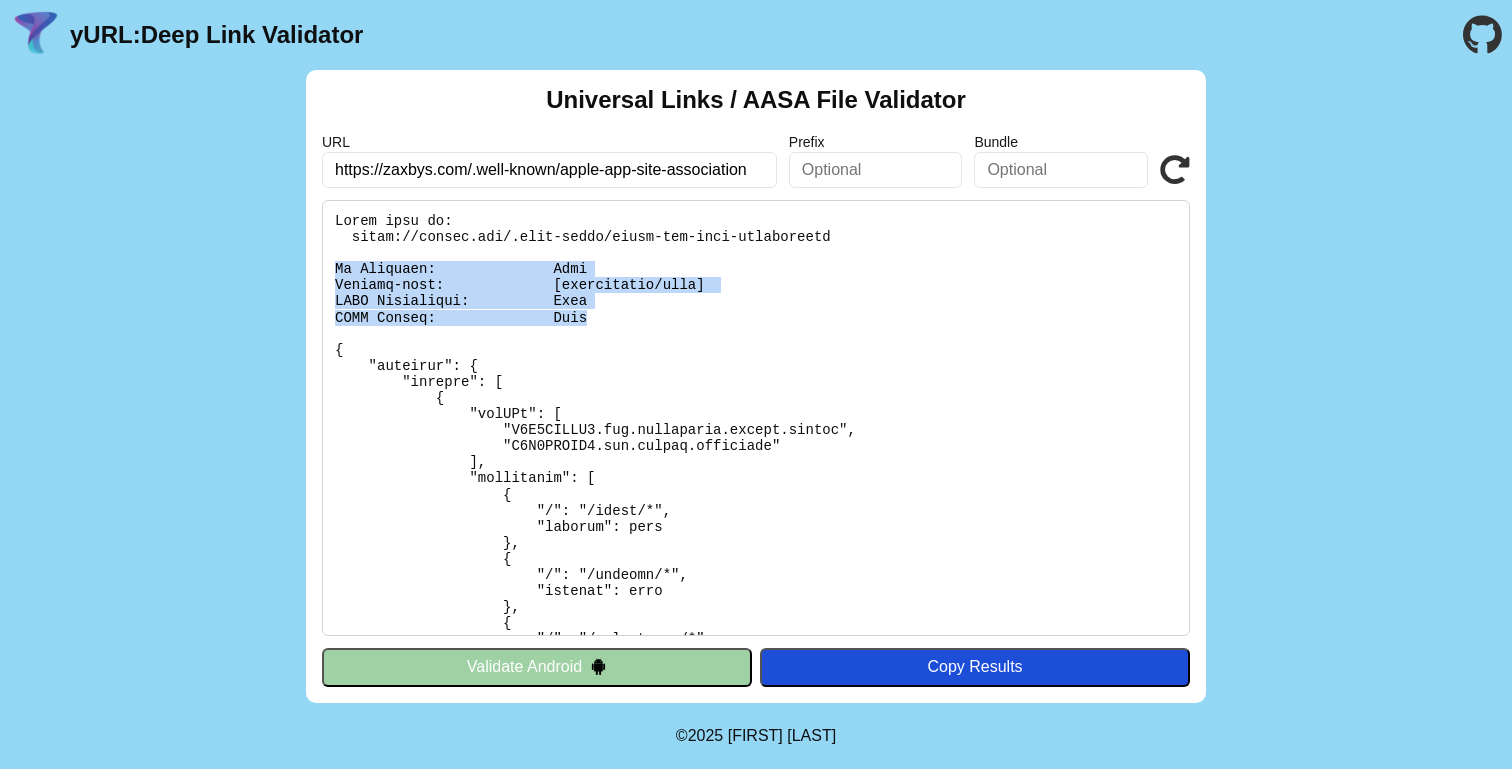click at bounding box center [756, 418] 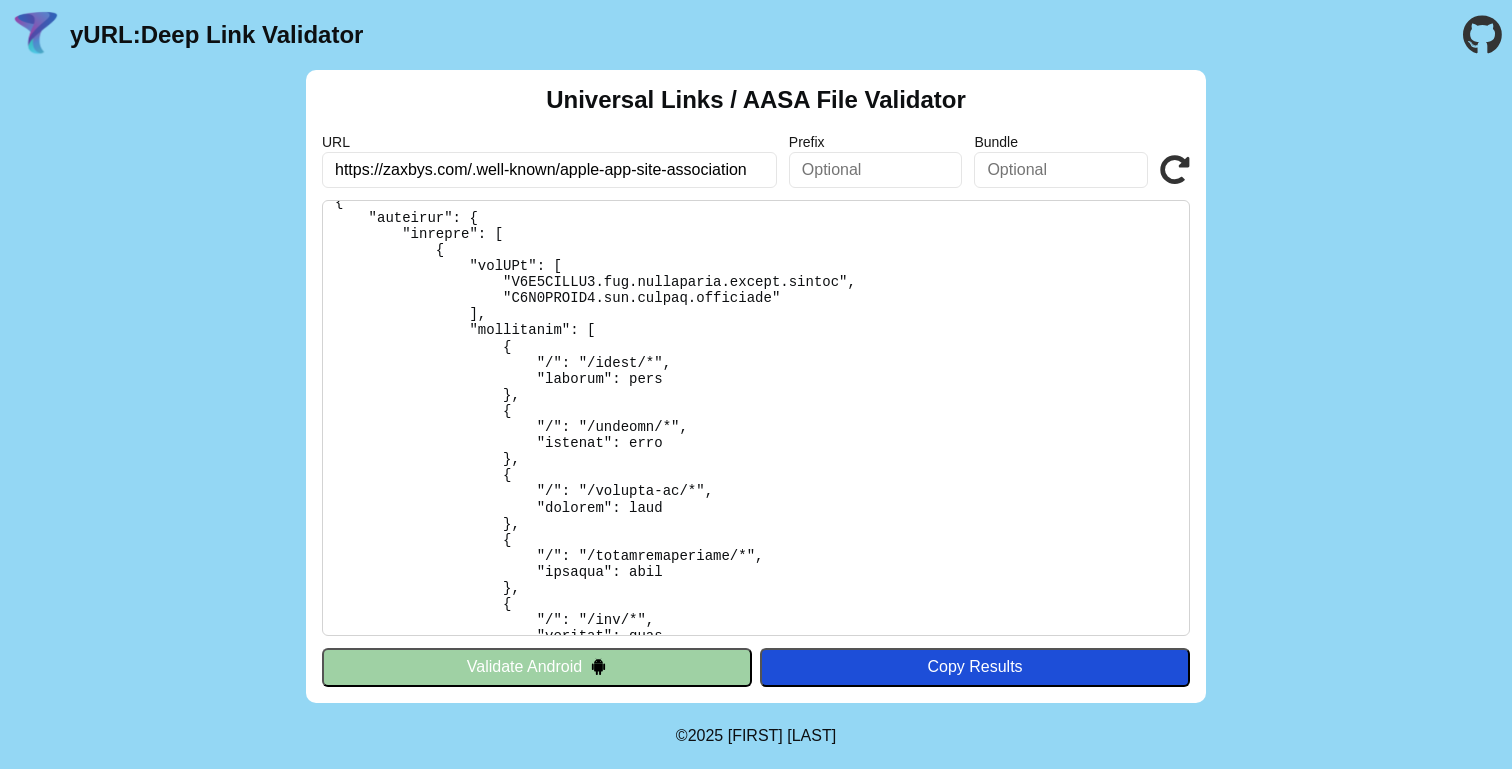 scroll, scrollTop: 0, scrollLeft: 0, axis: both 